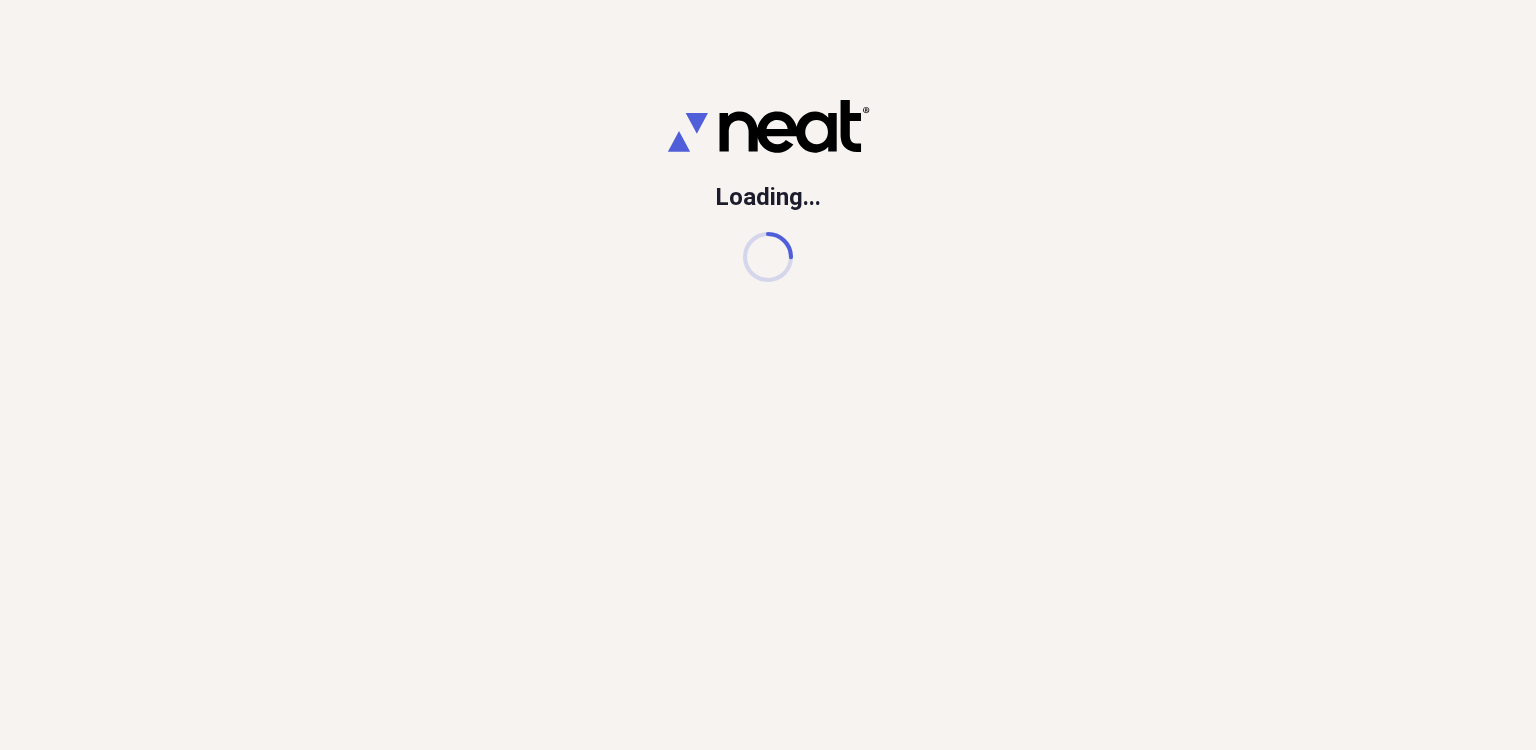 scroll, scrollTop: 0, scrollLeft: 0, axis: both 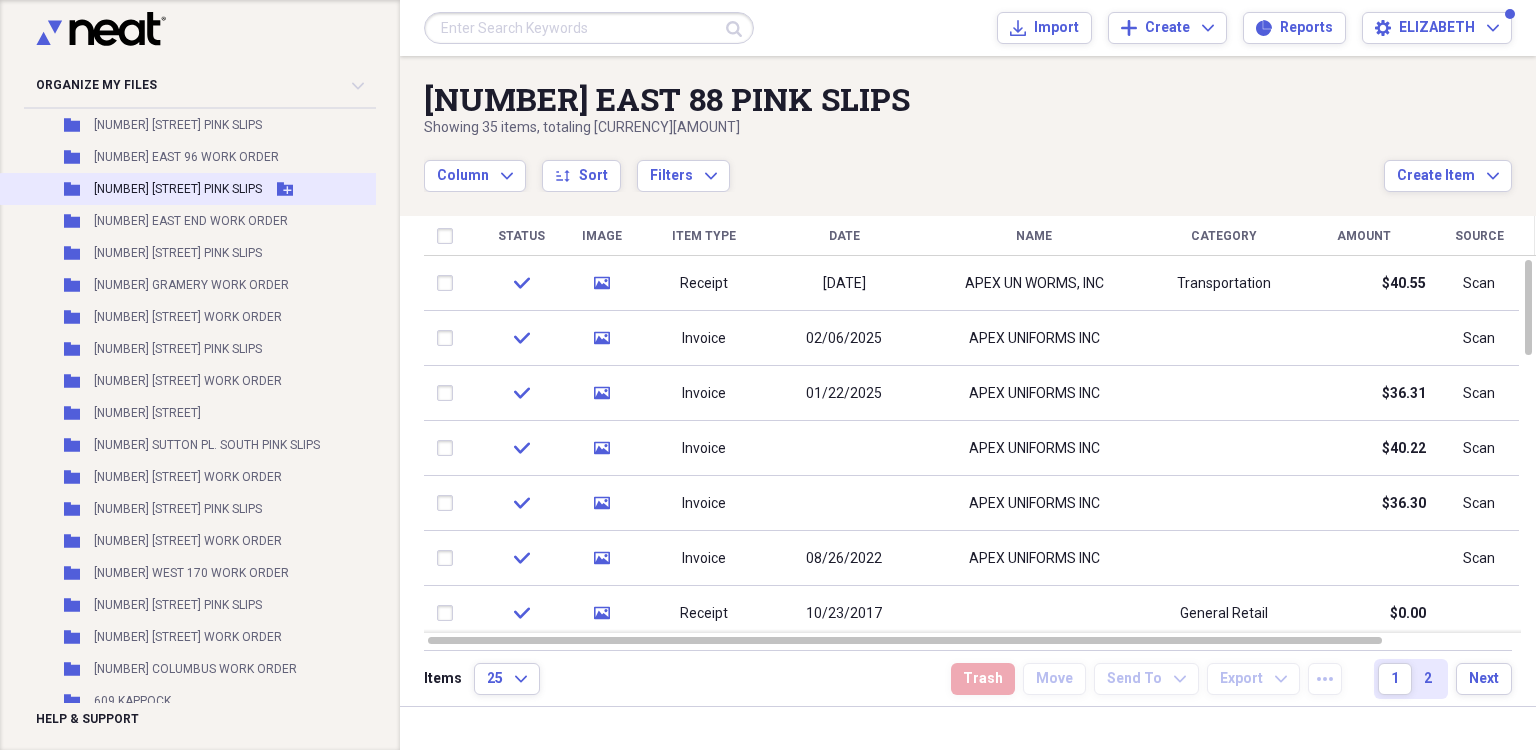 click on "[NUMBER] [STREET]     PINK SLIPS" at bounding box center (178, 189) 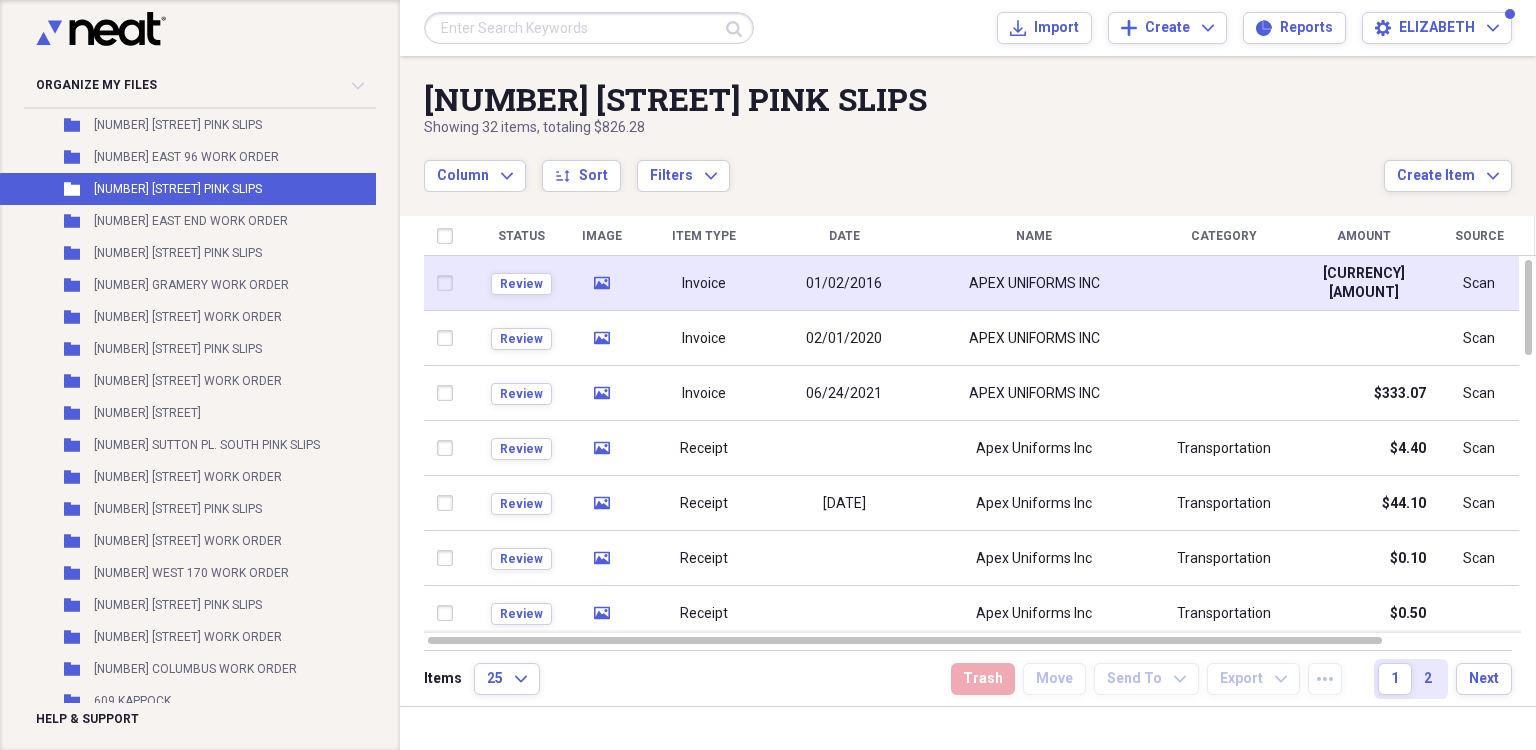 click on "APEX UNIFORMS INC" at bounding box center [1034, 283] 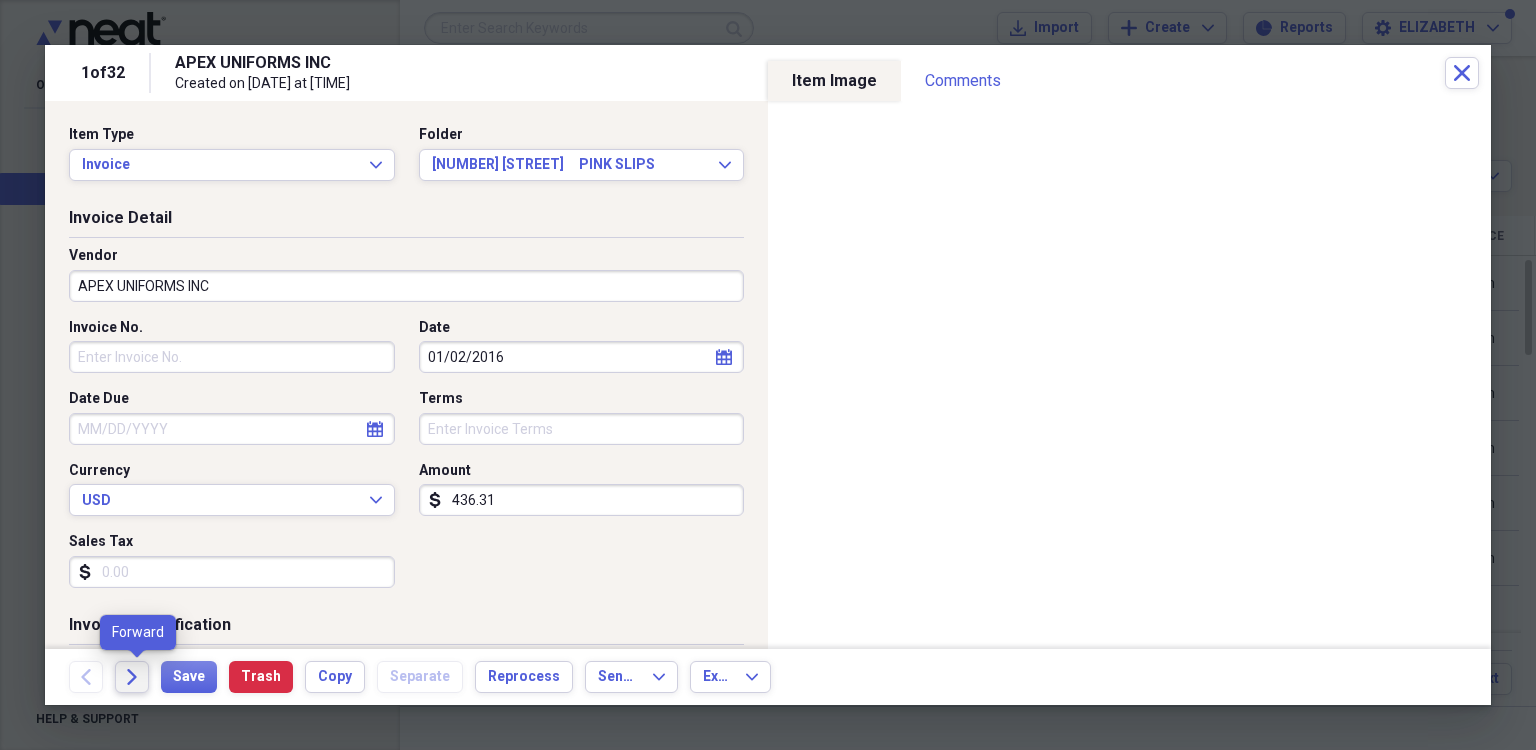 click 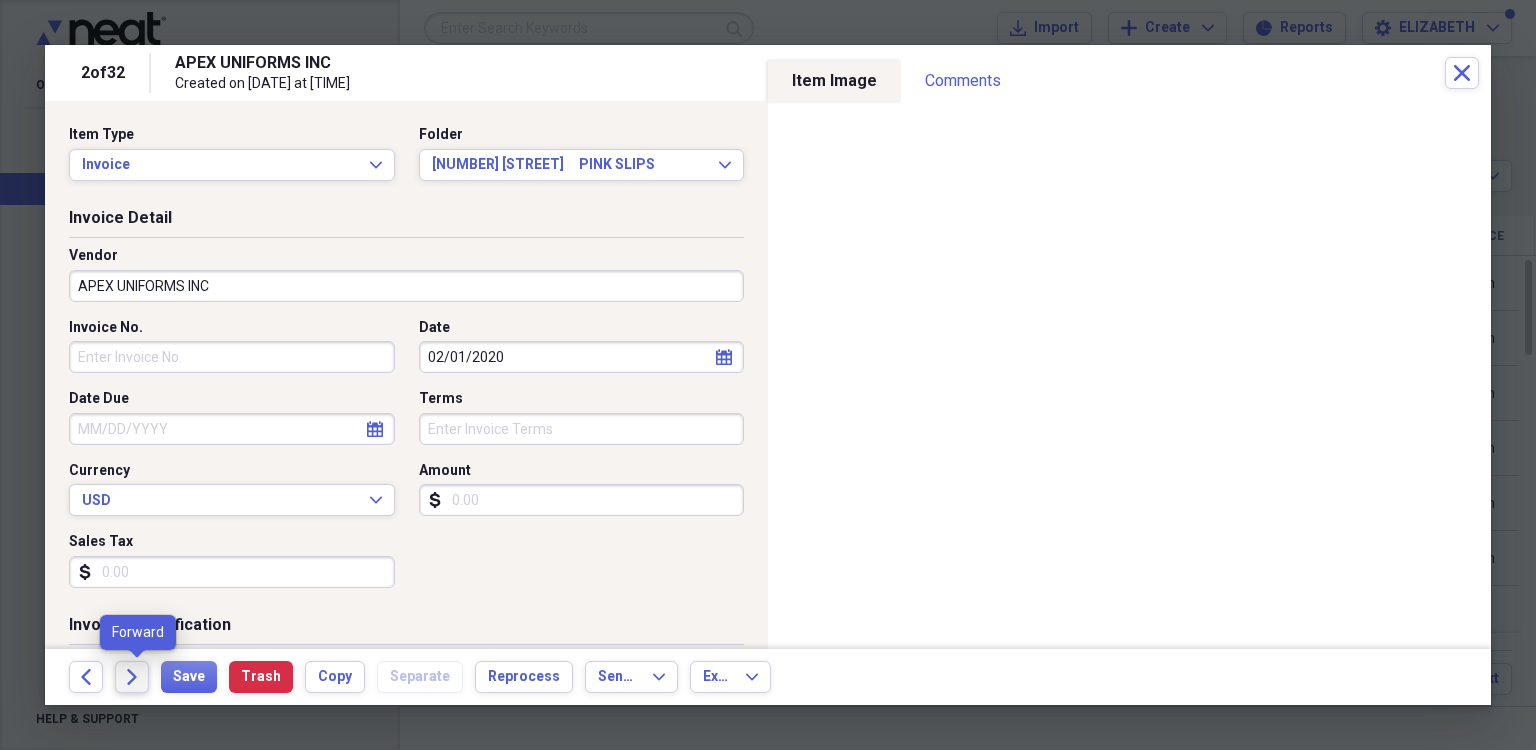 click on "Forward" 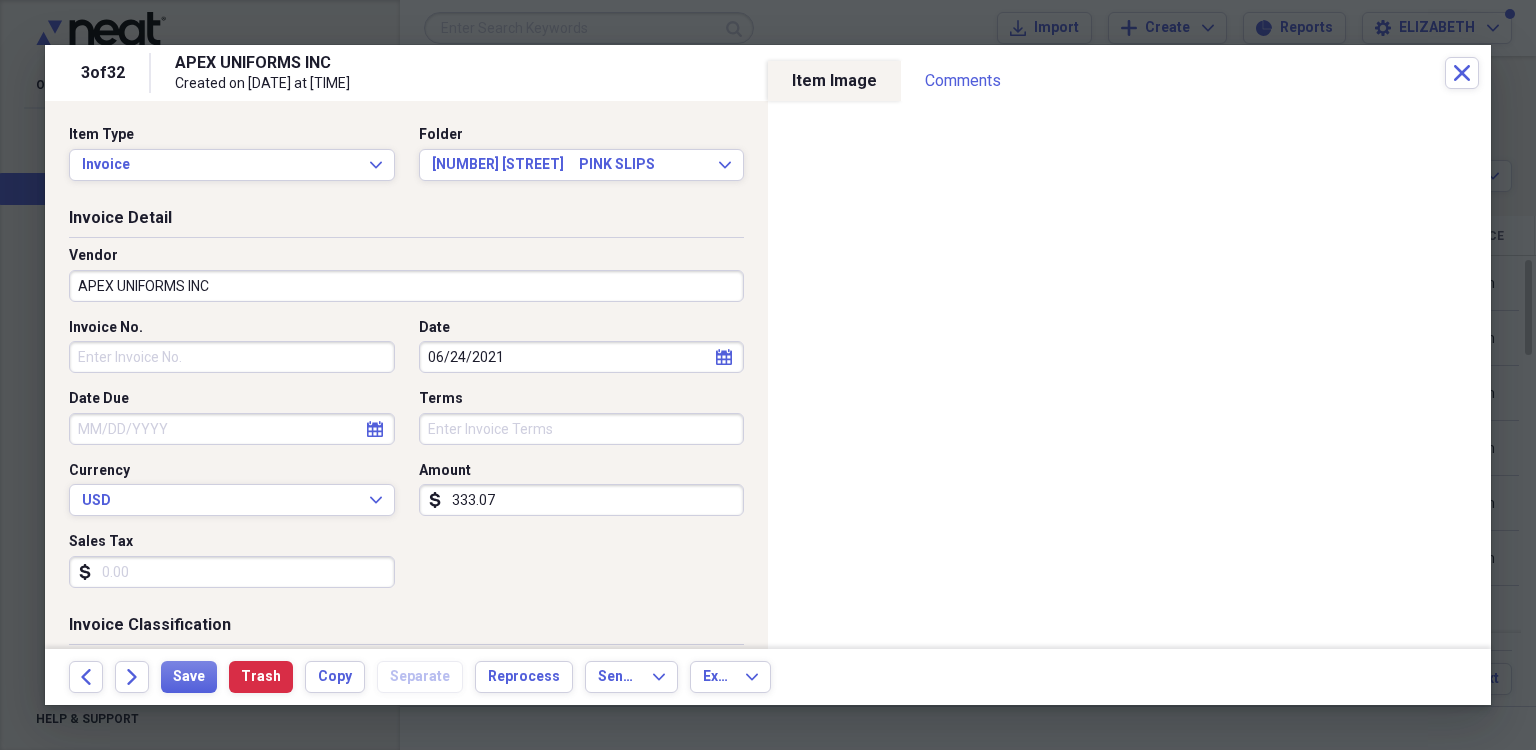 click on "Invoice No. Date [DATE] calendar Calendar Date Due calendar Calendar Terms Currency USD Expand Amount [AMOUNT] Sales Tax" at bounding box center [406, 461] 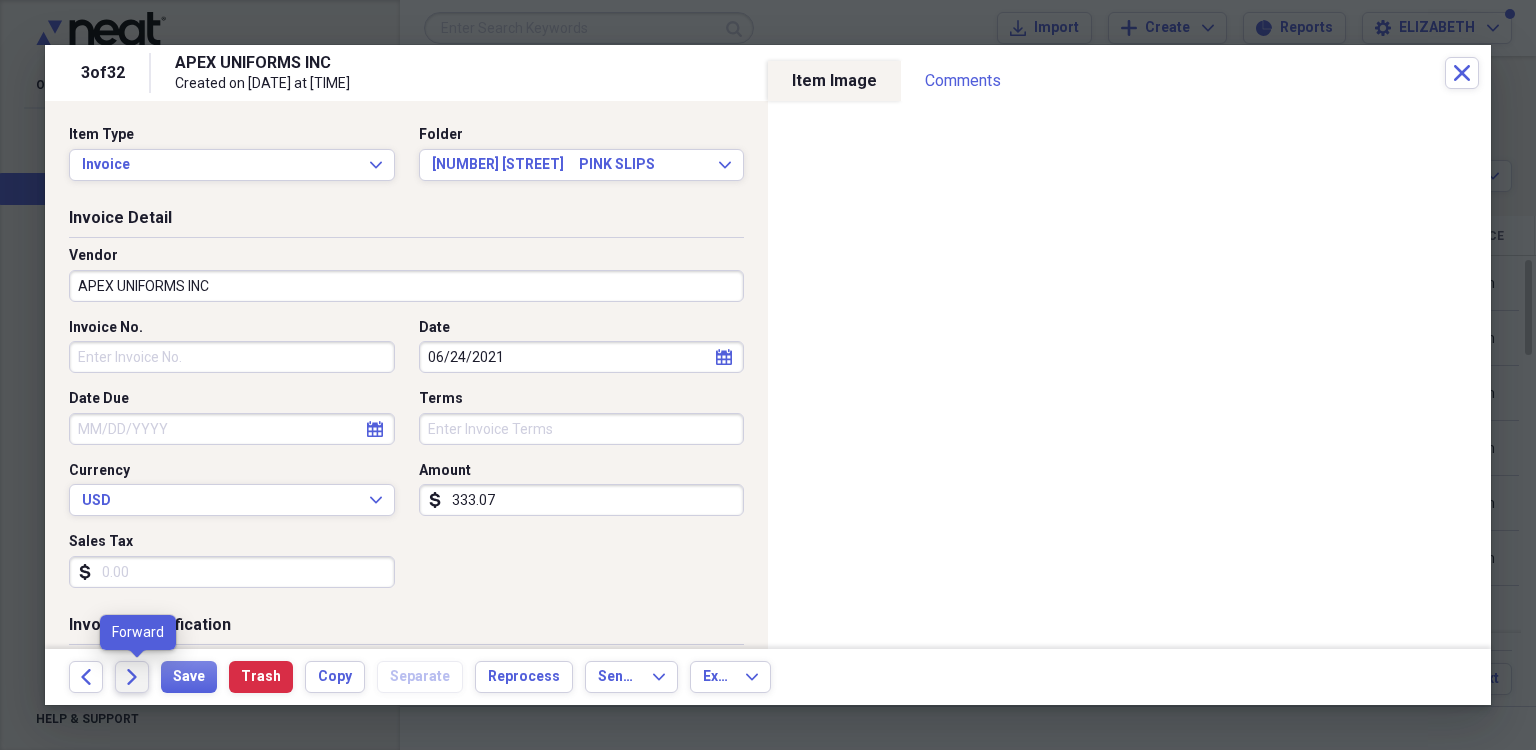 click on "Forward" 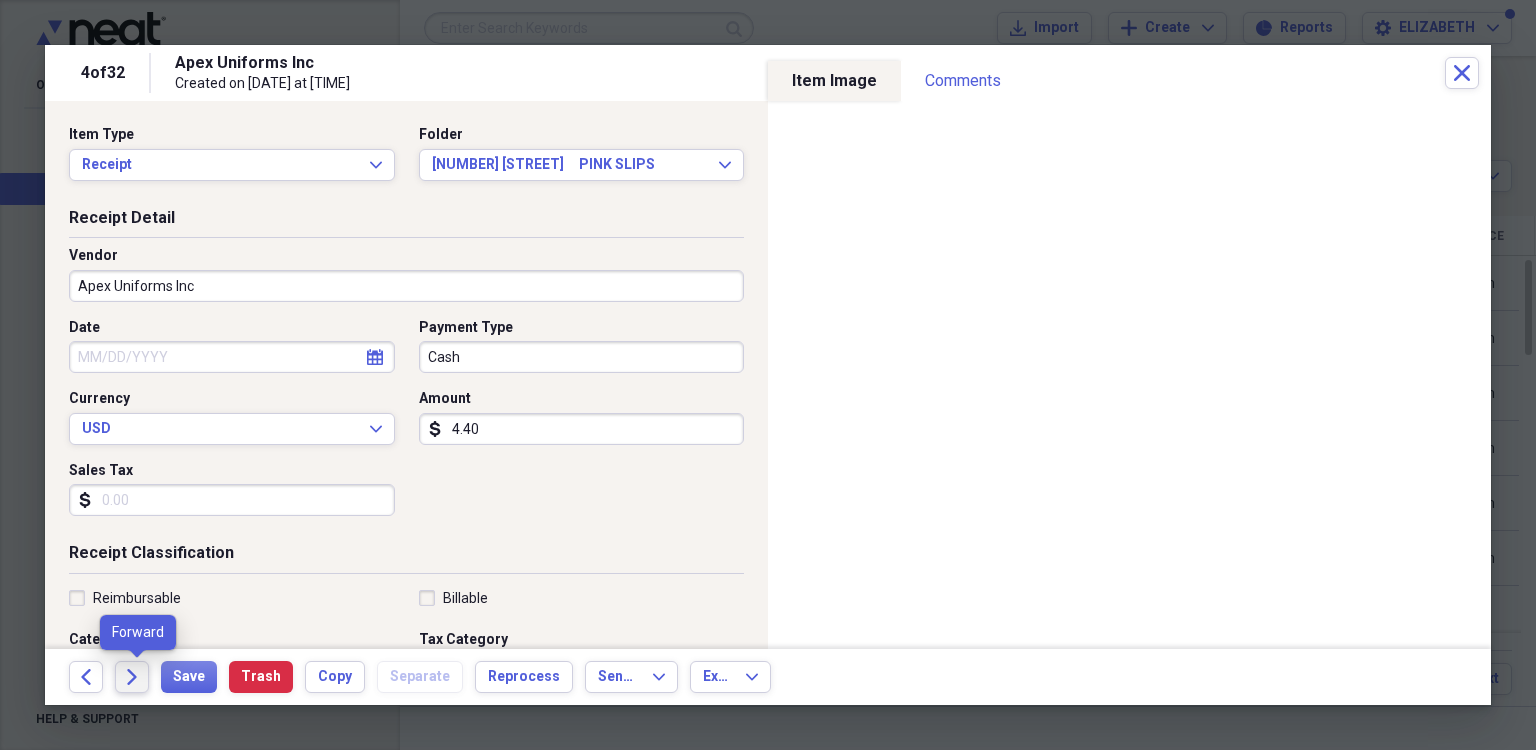 click on "Forward" 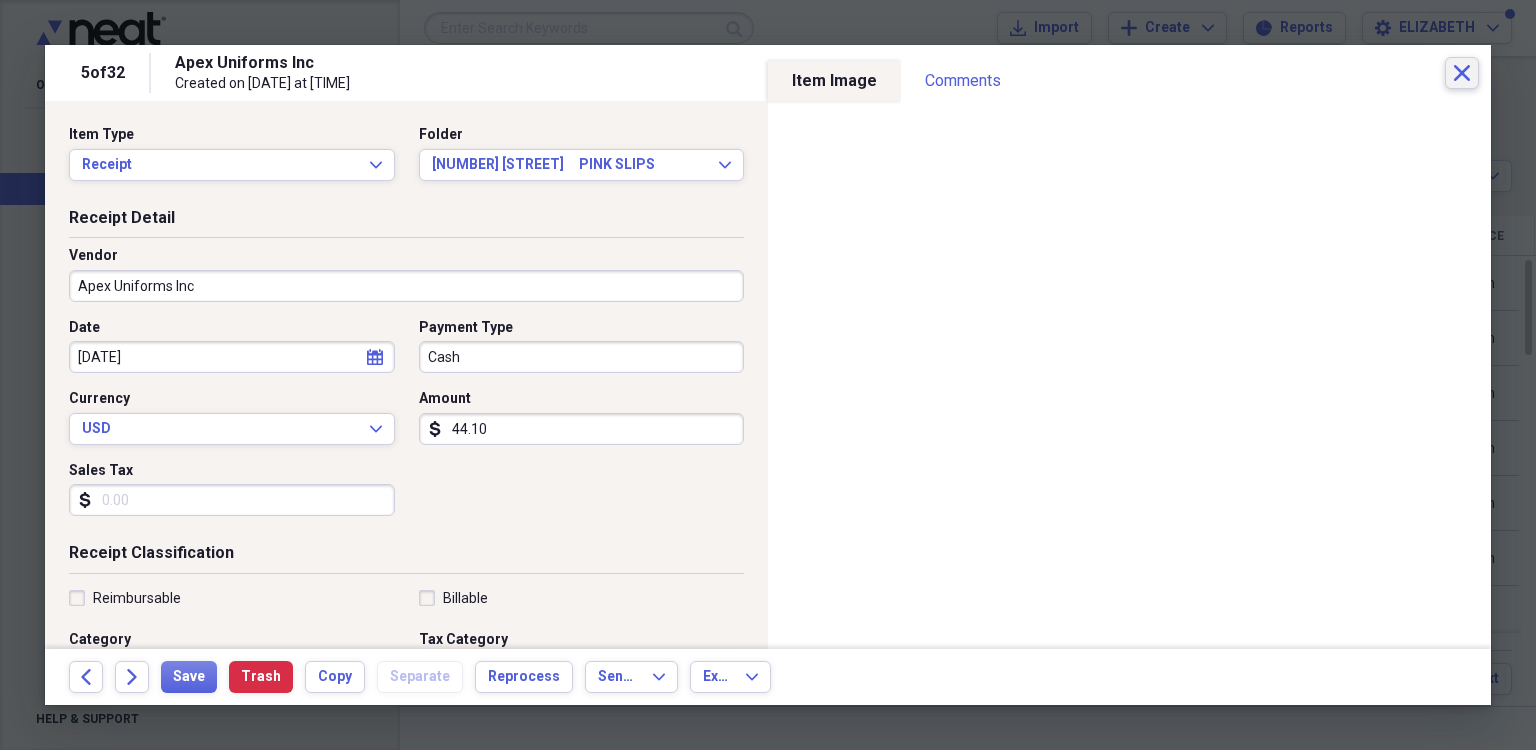 click on "Close" 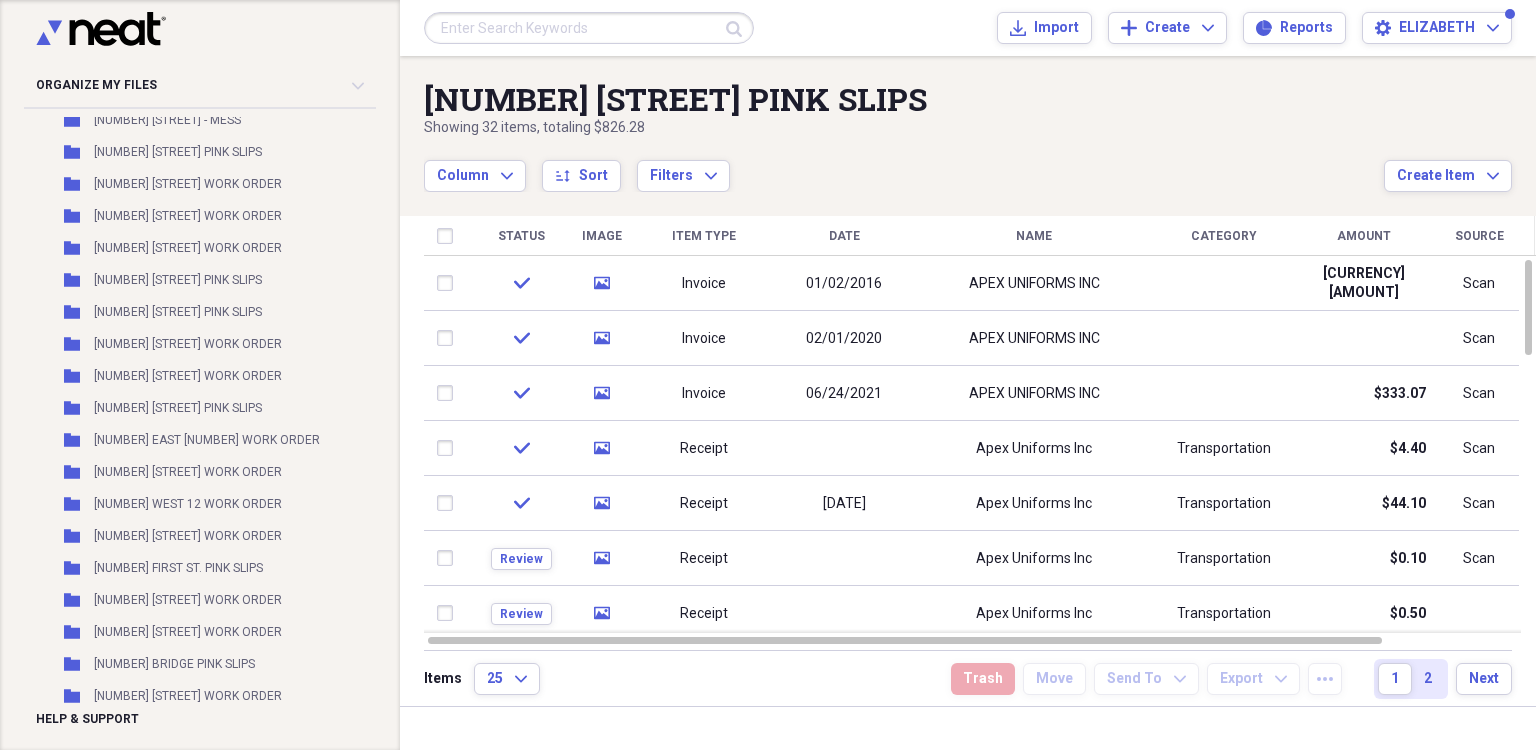 scroll, scrollTop: 33120, scrollLeft: 0, axis: vertical 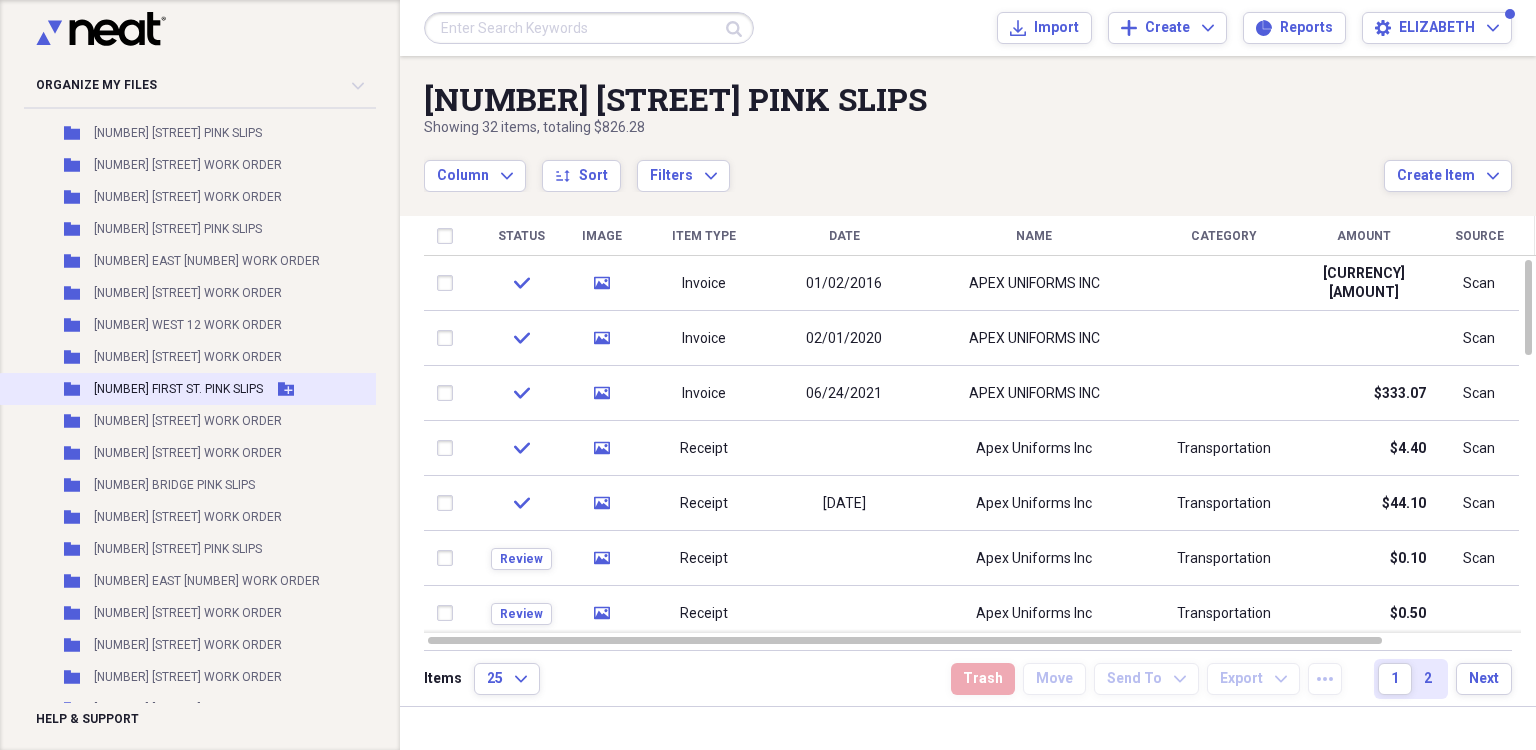 click on "[NUMBER] FIRST ST.     PINK SLIPS" at bounding box center (178, 389) 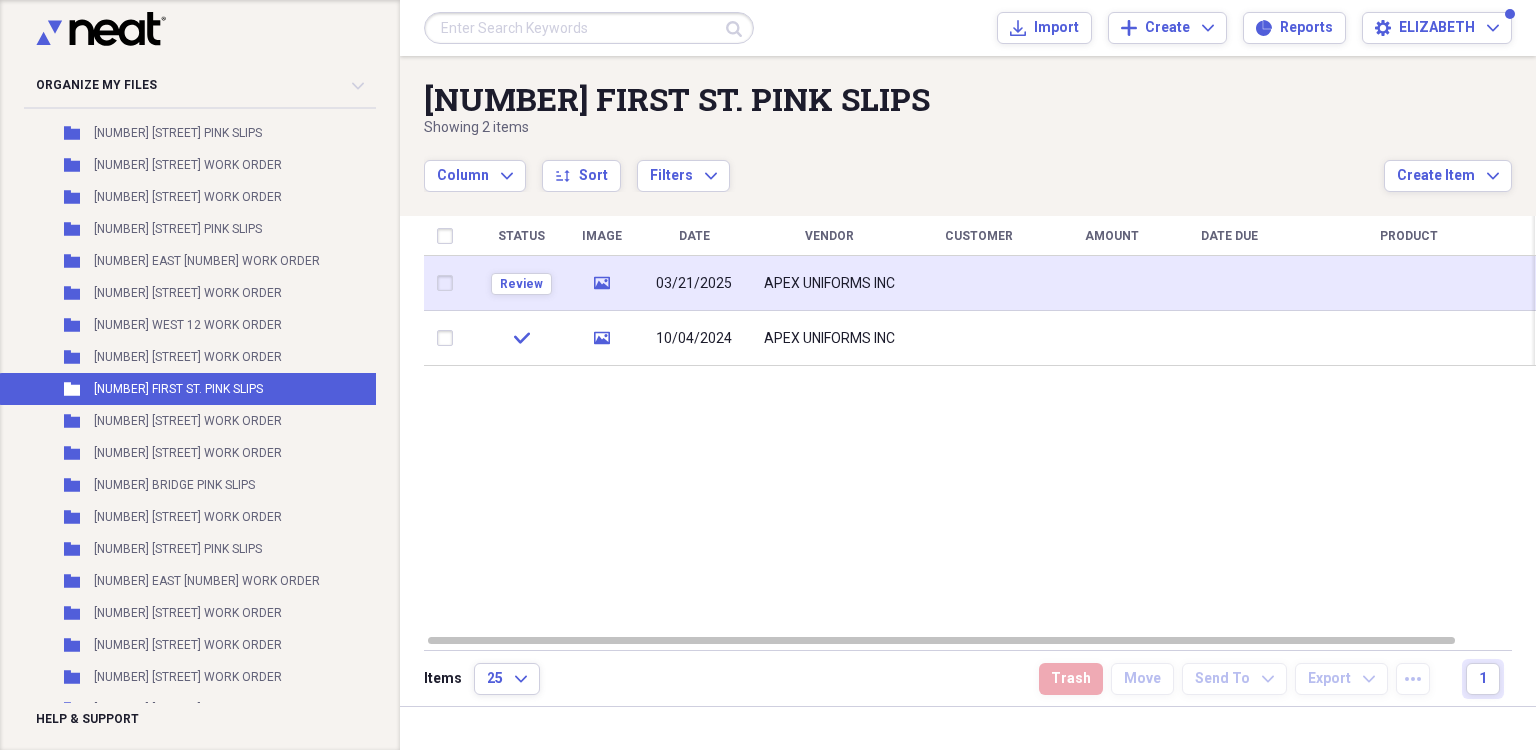 click on "APEX UNIFORMS INC" at bounding box center (829, 284) 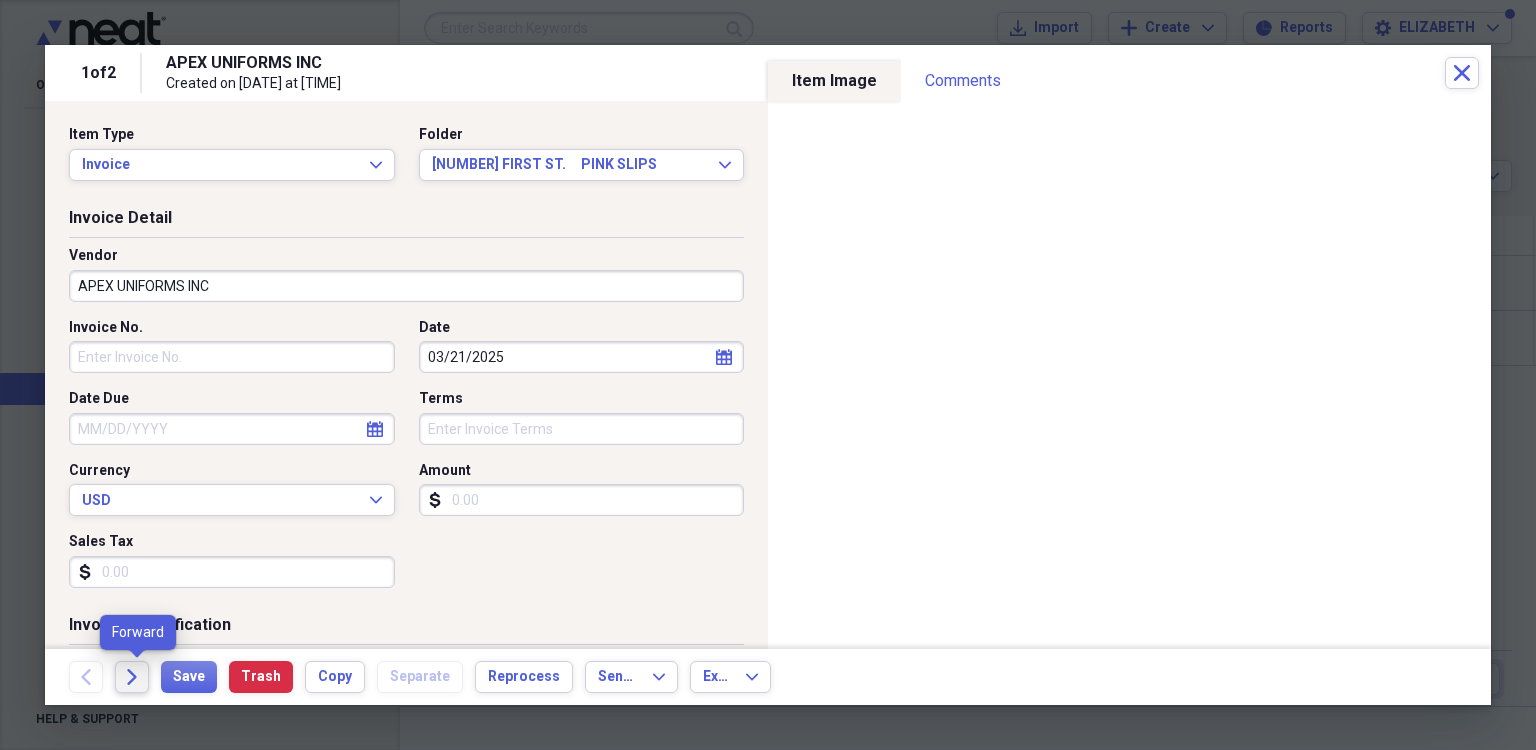 click on "Forward" at bounding box center [132, 677] 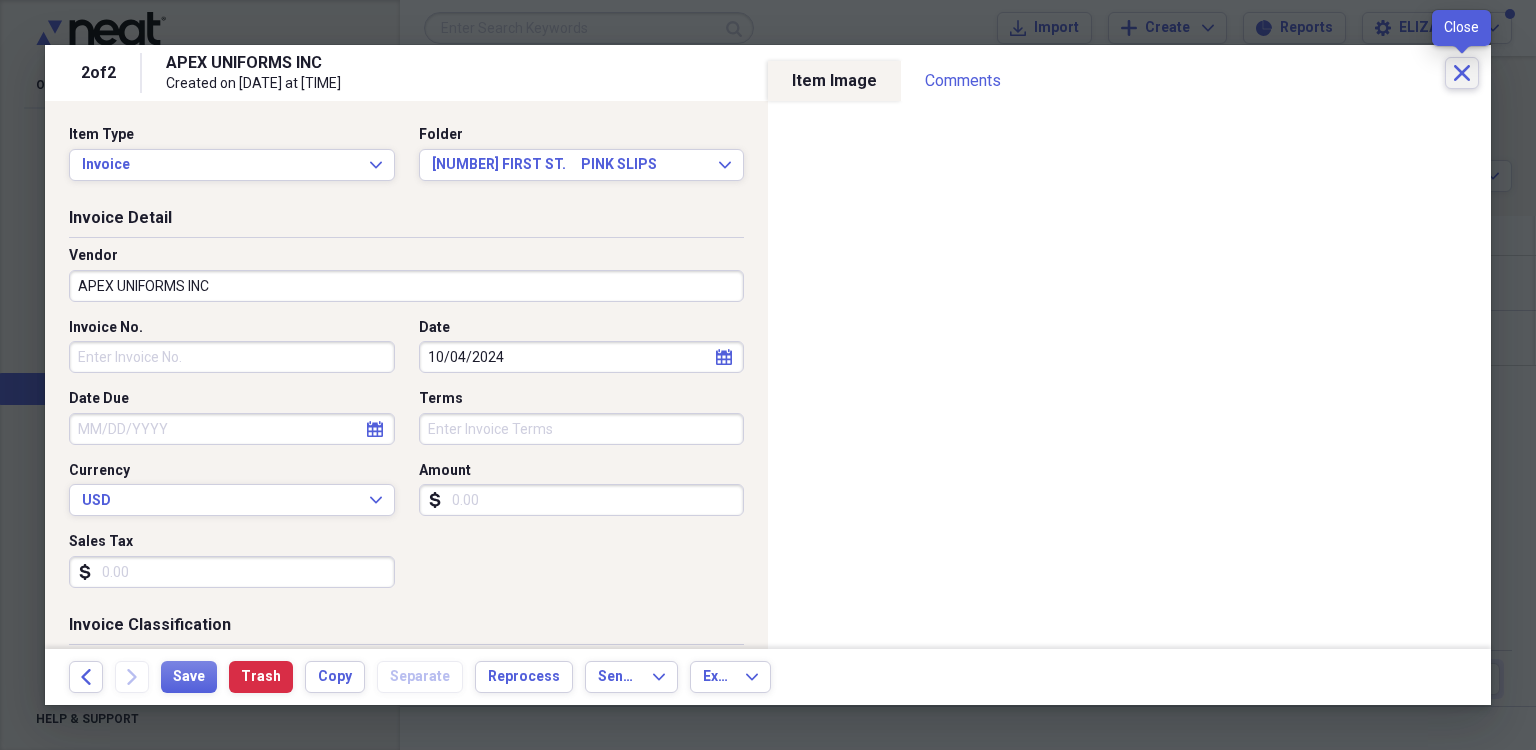 click 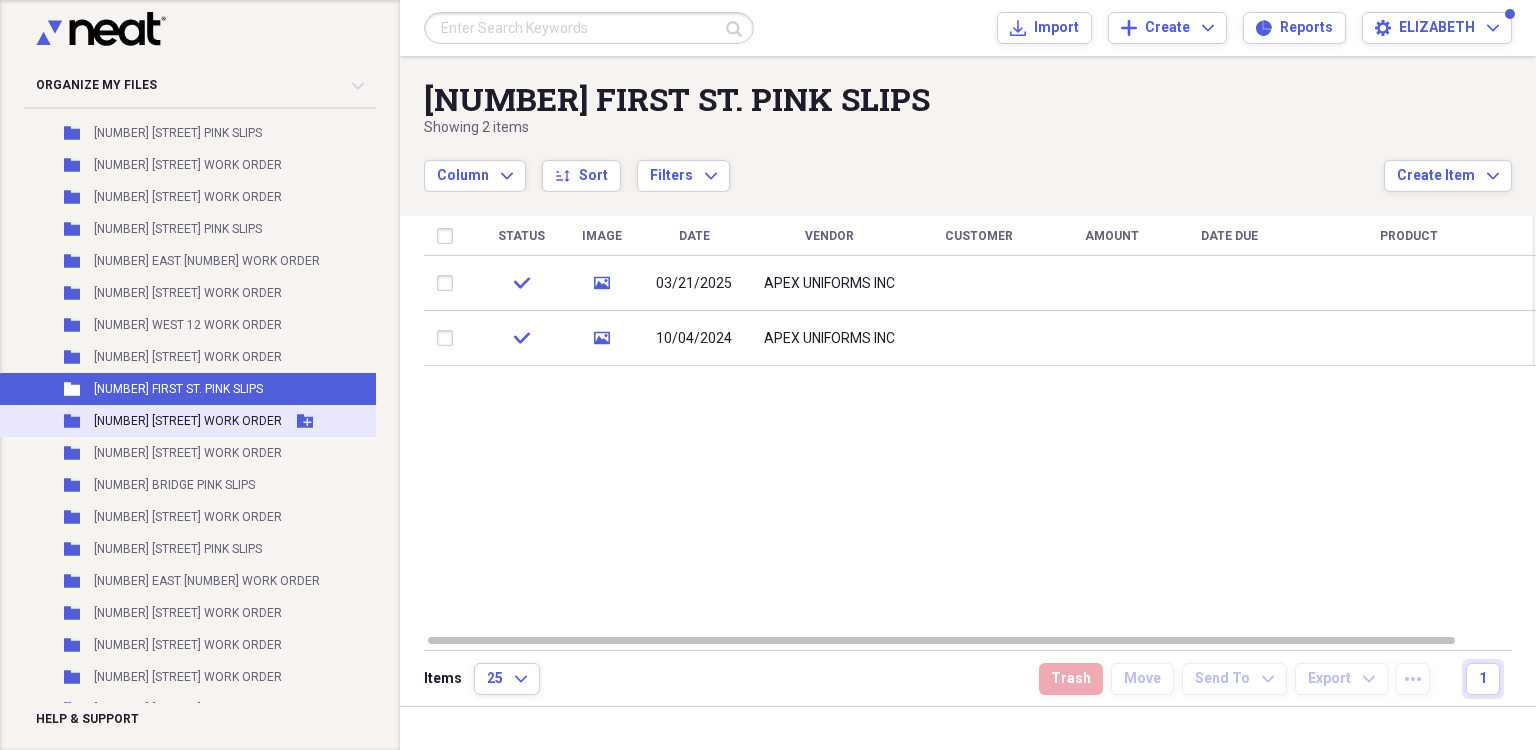 click on "Folder [NUMBER] [STREET]     WORK ORDER Add Folder" at bounding box center (238, 421) 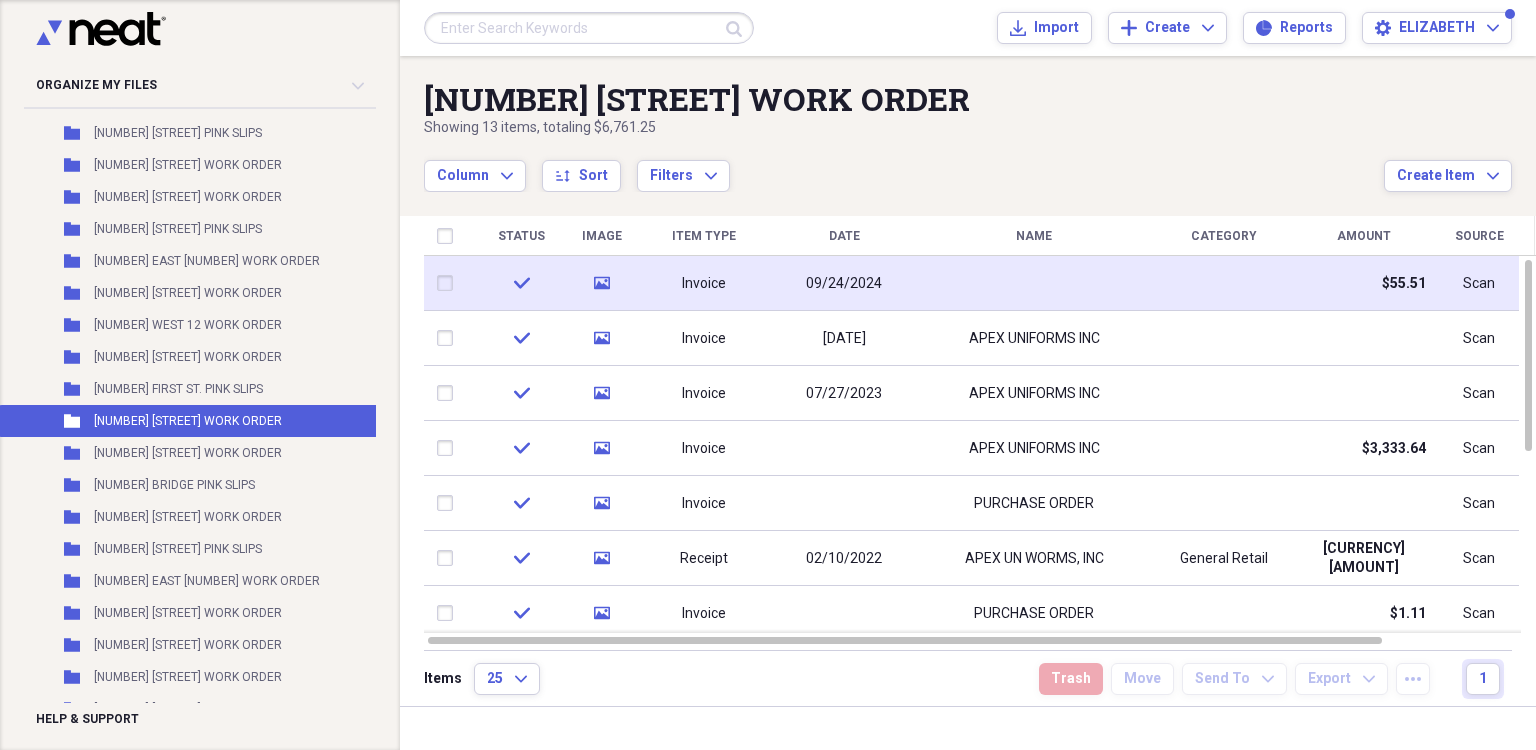 click at bounding box center (1034, 283) 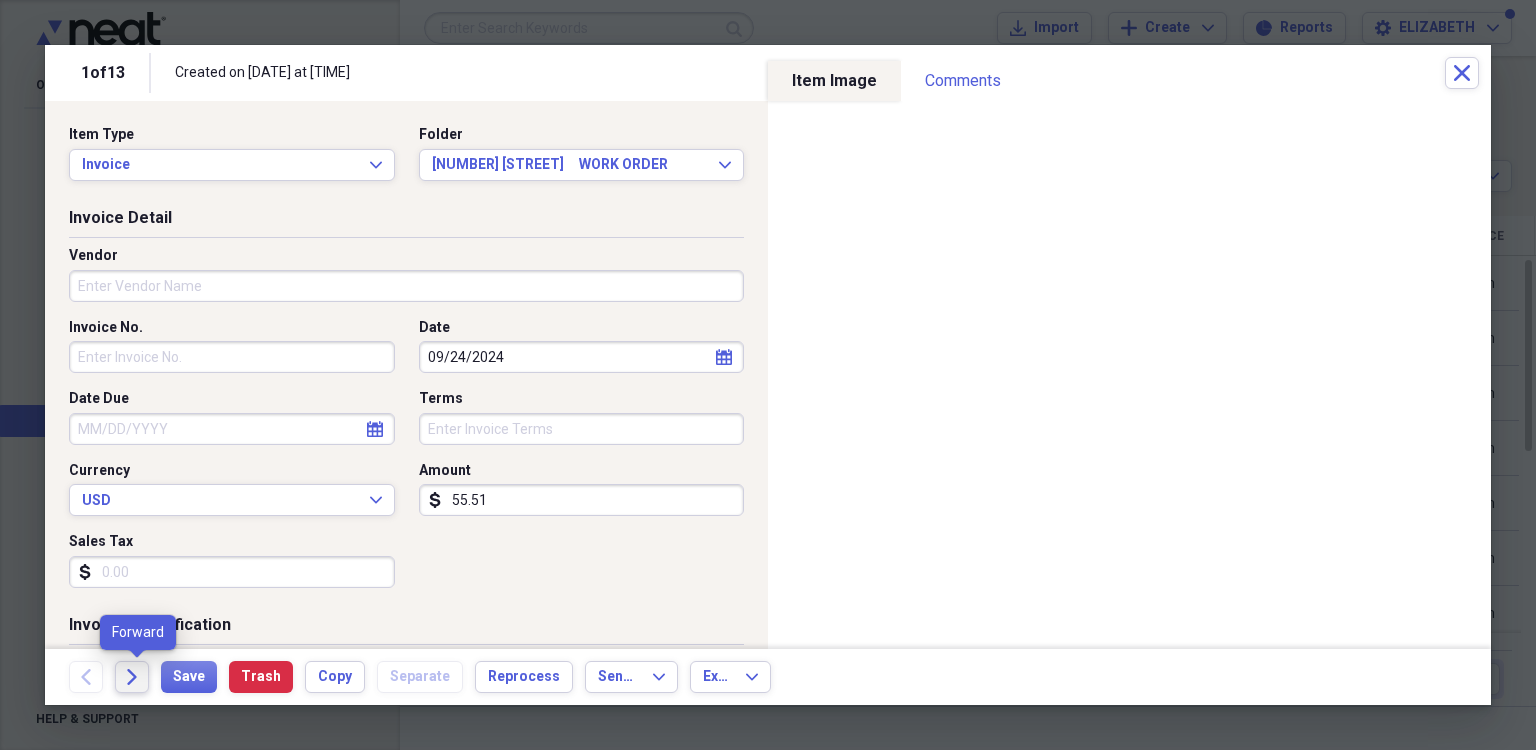 click on "Forward" 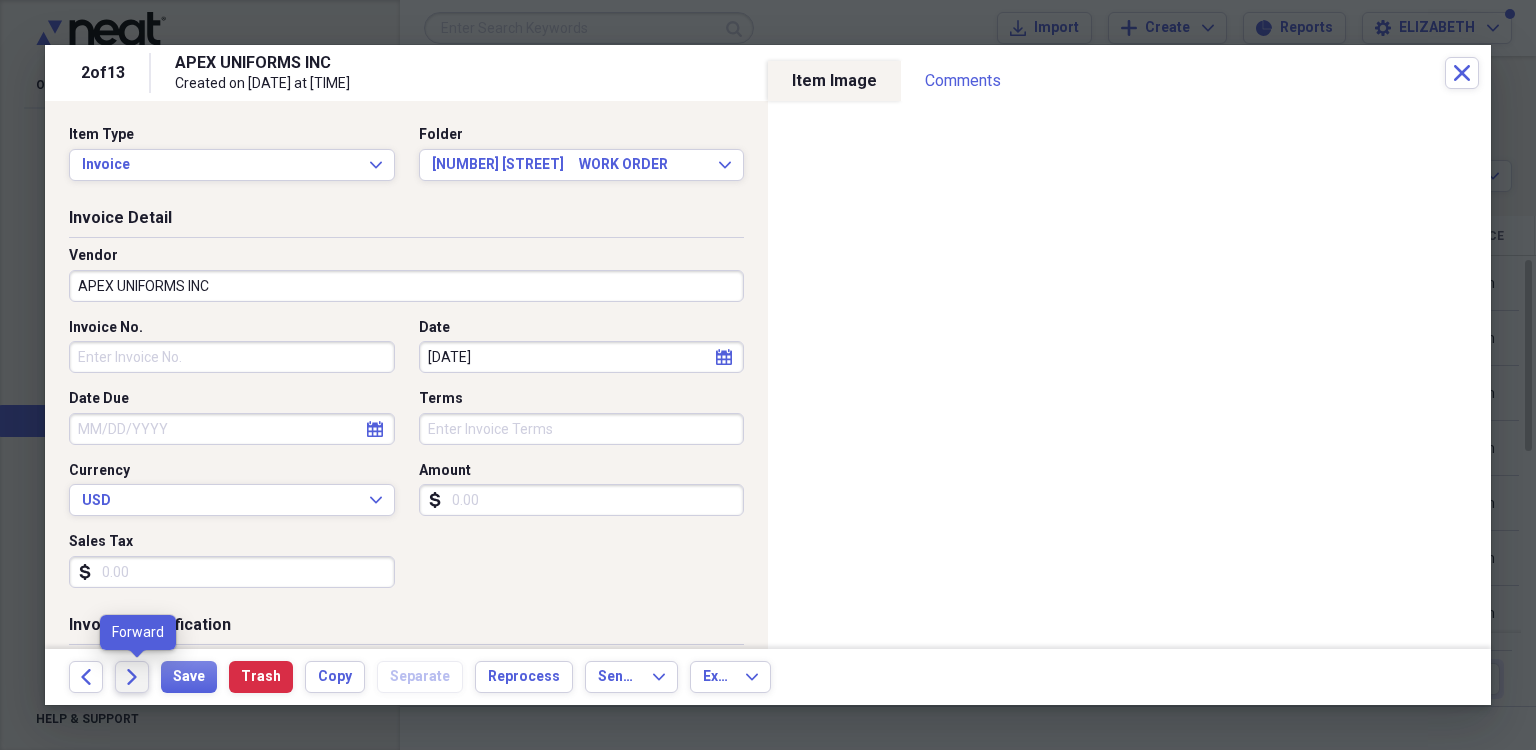 click on "Forward" 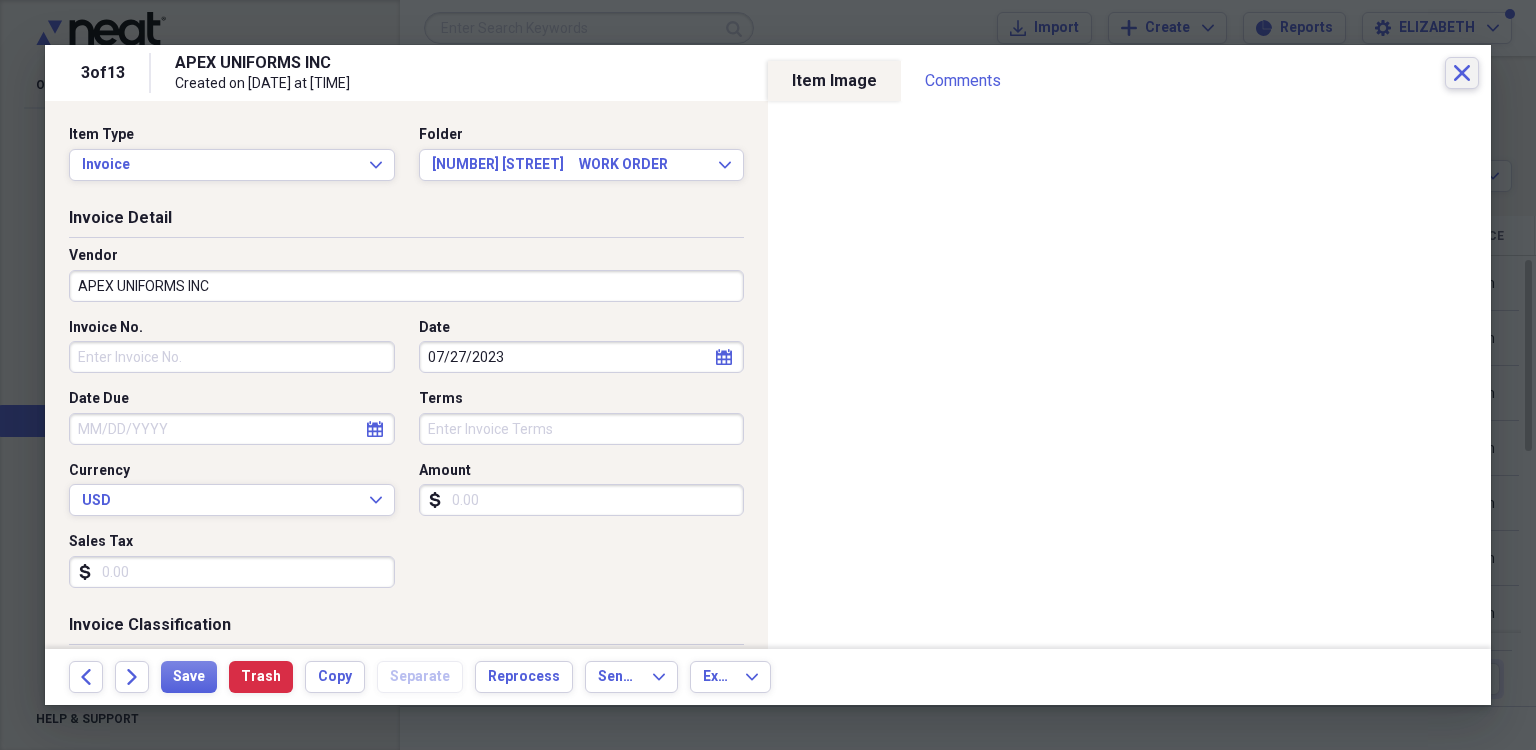 click 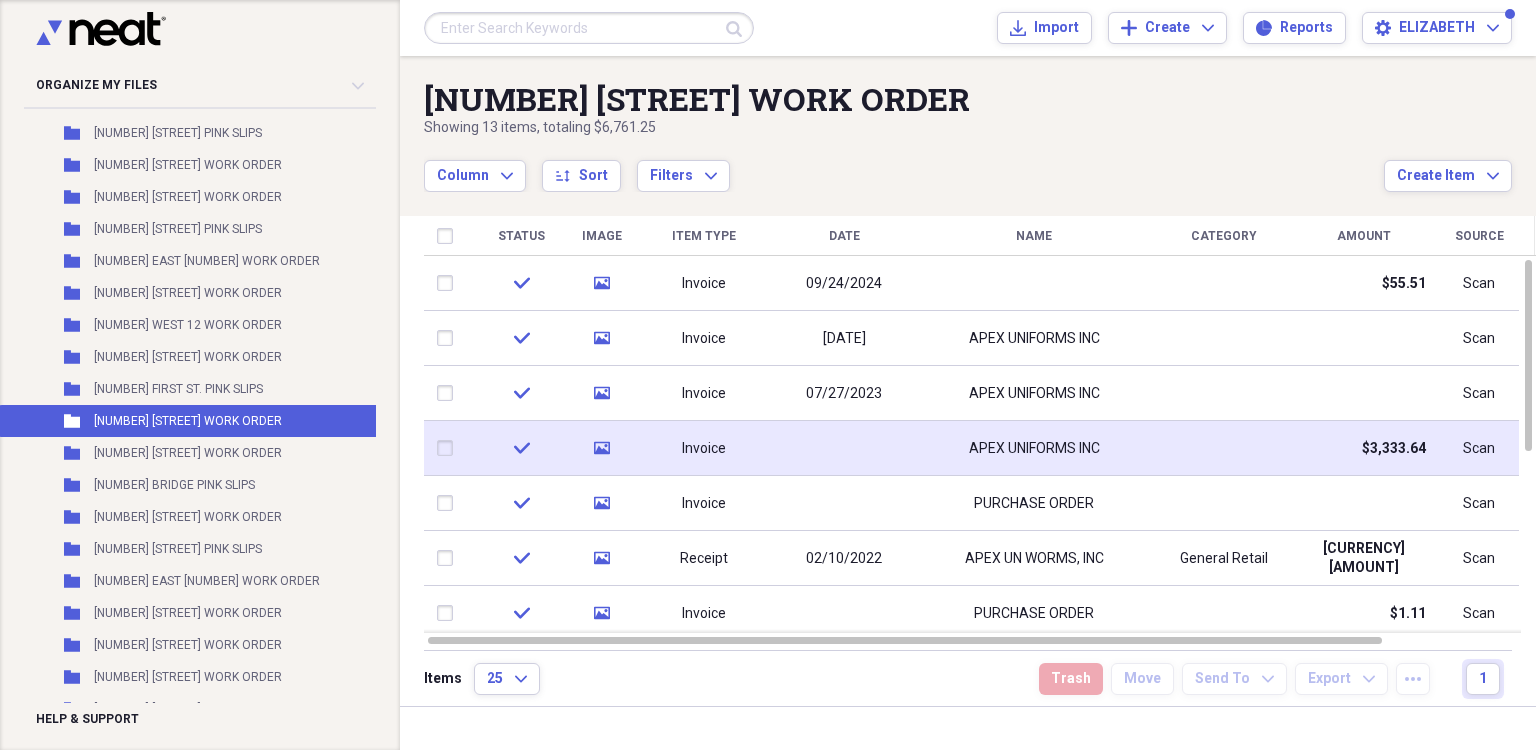 click at bounding box center (844, 448) 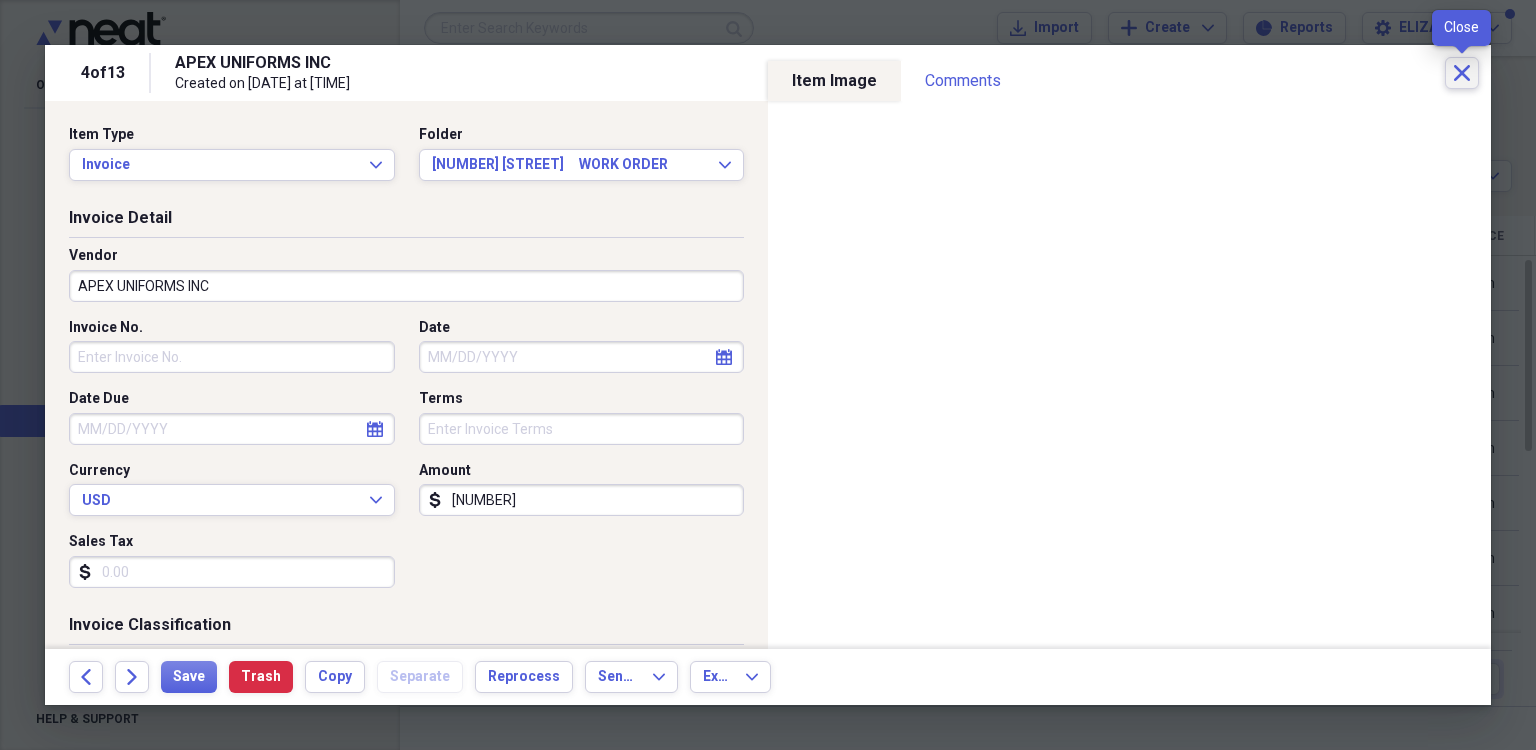 click 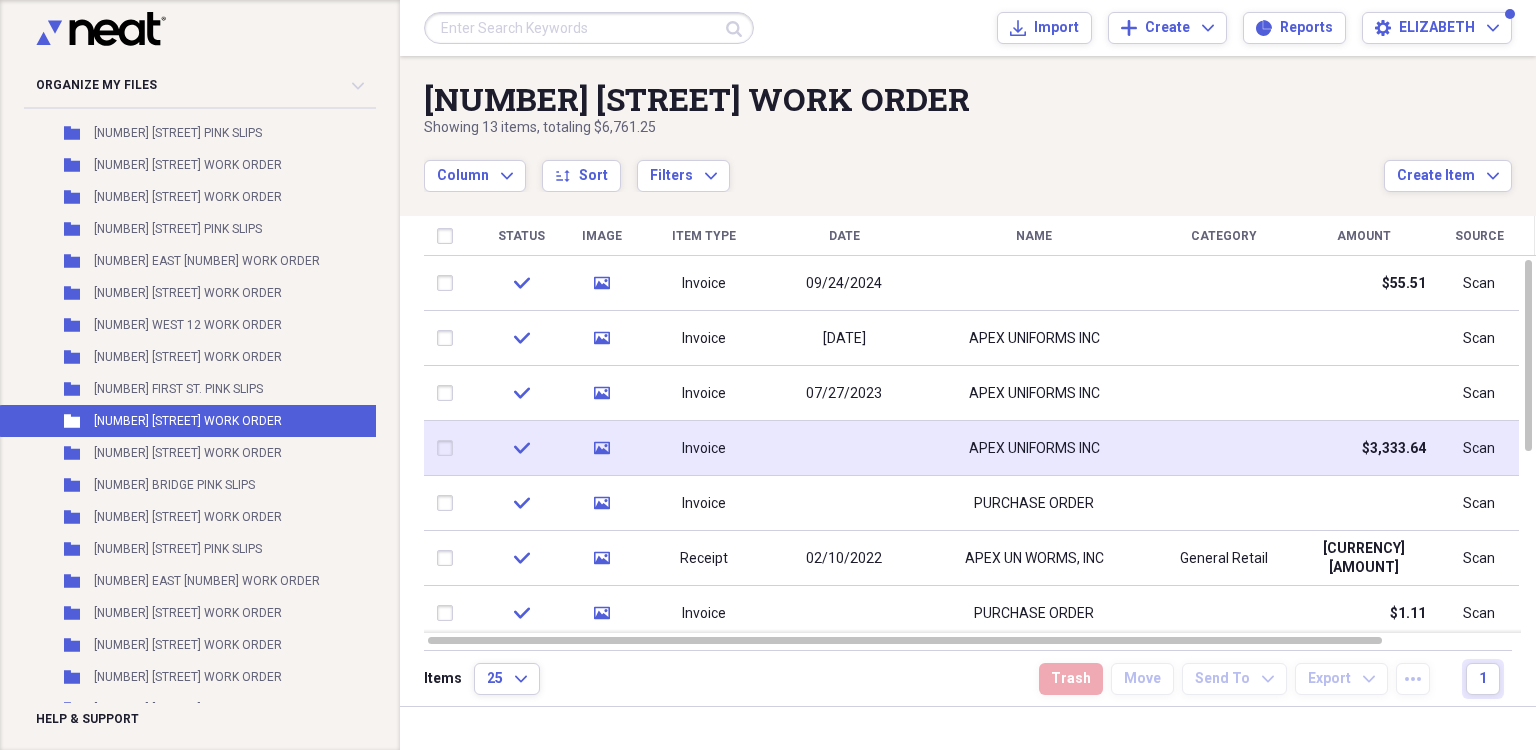 click at bounding box center (449, 448) 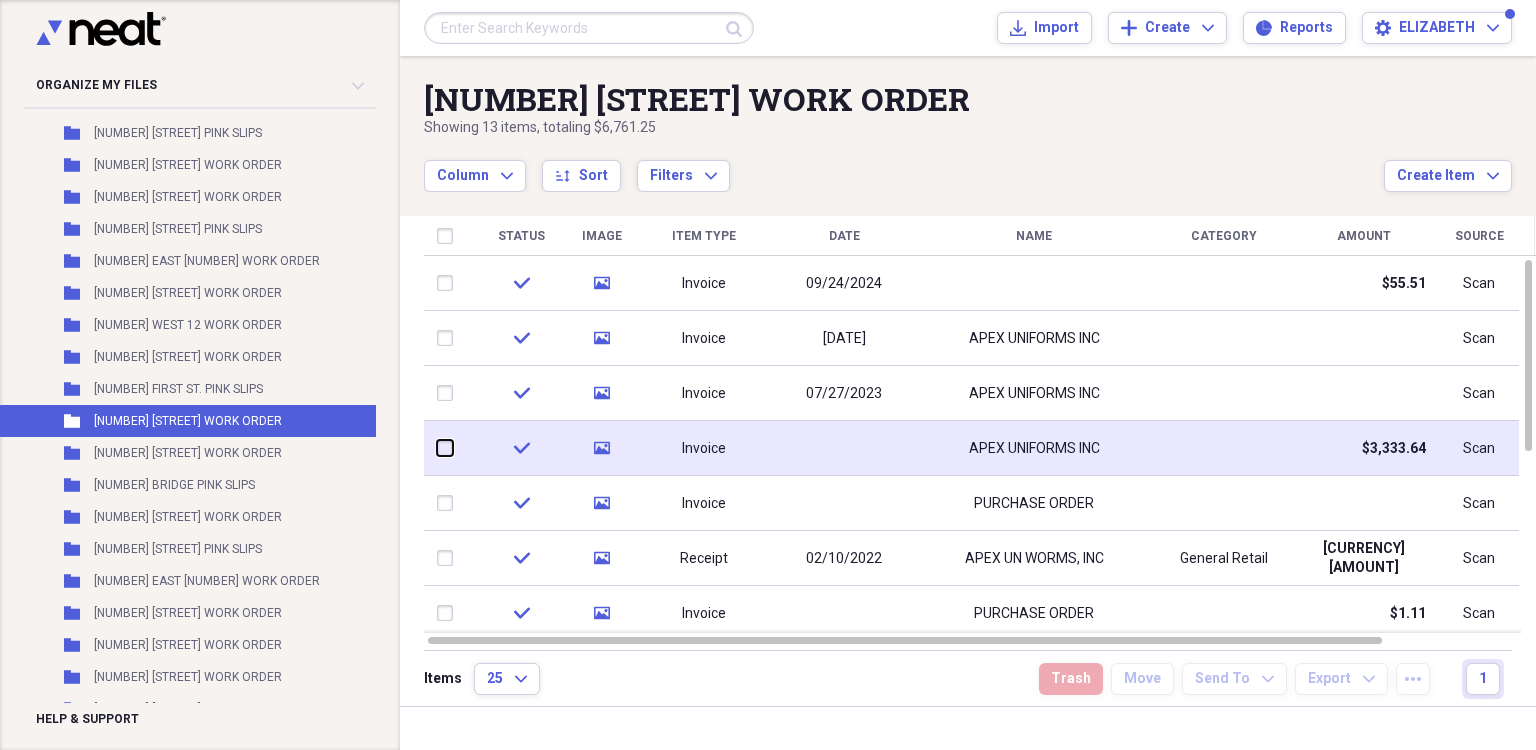 click at bounding box center [437, 448] 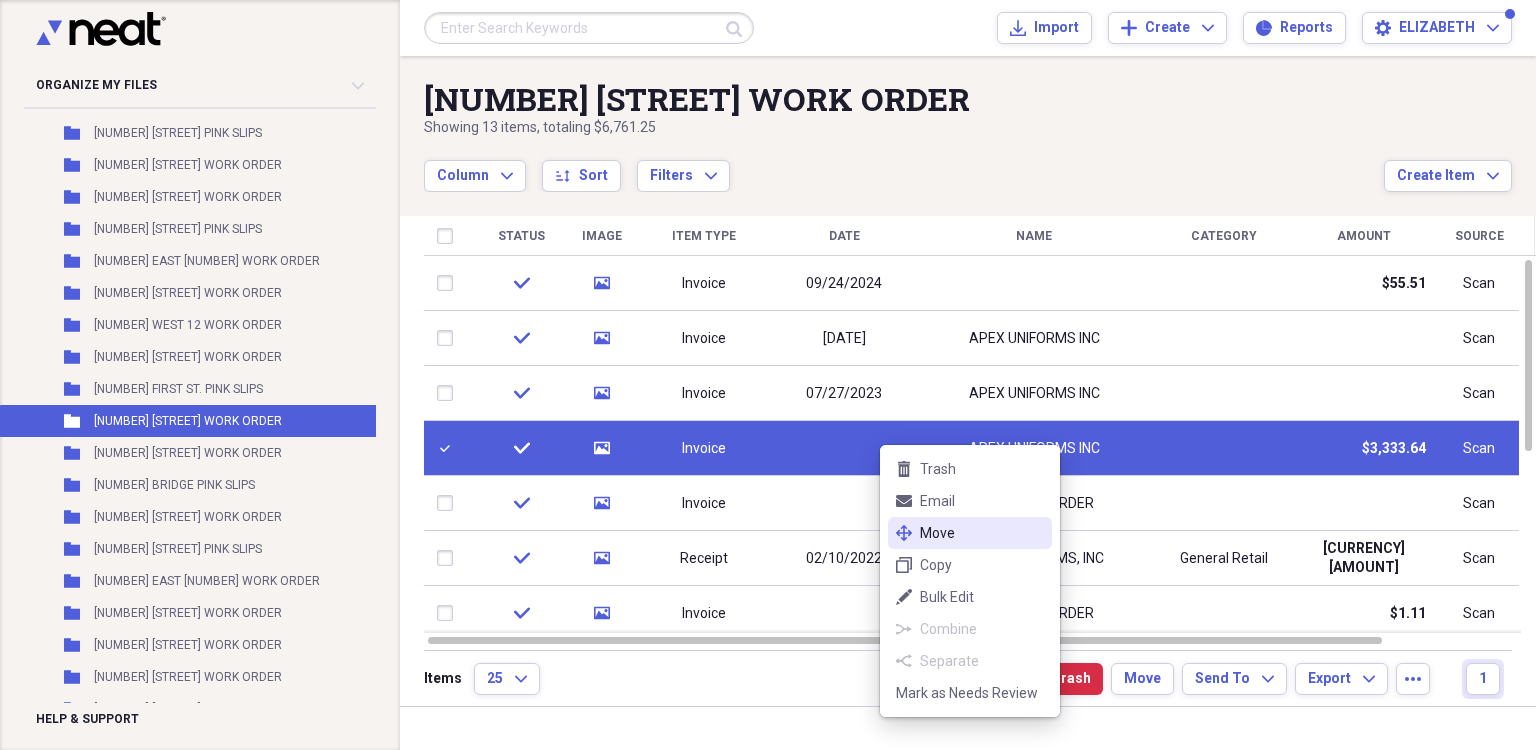 click on "move Move" at bounding box center [970, 533] 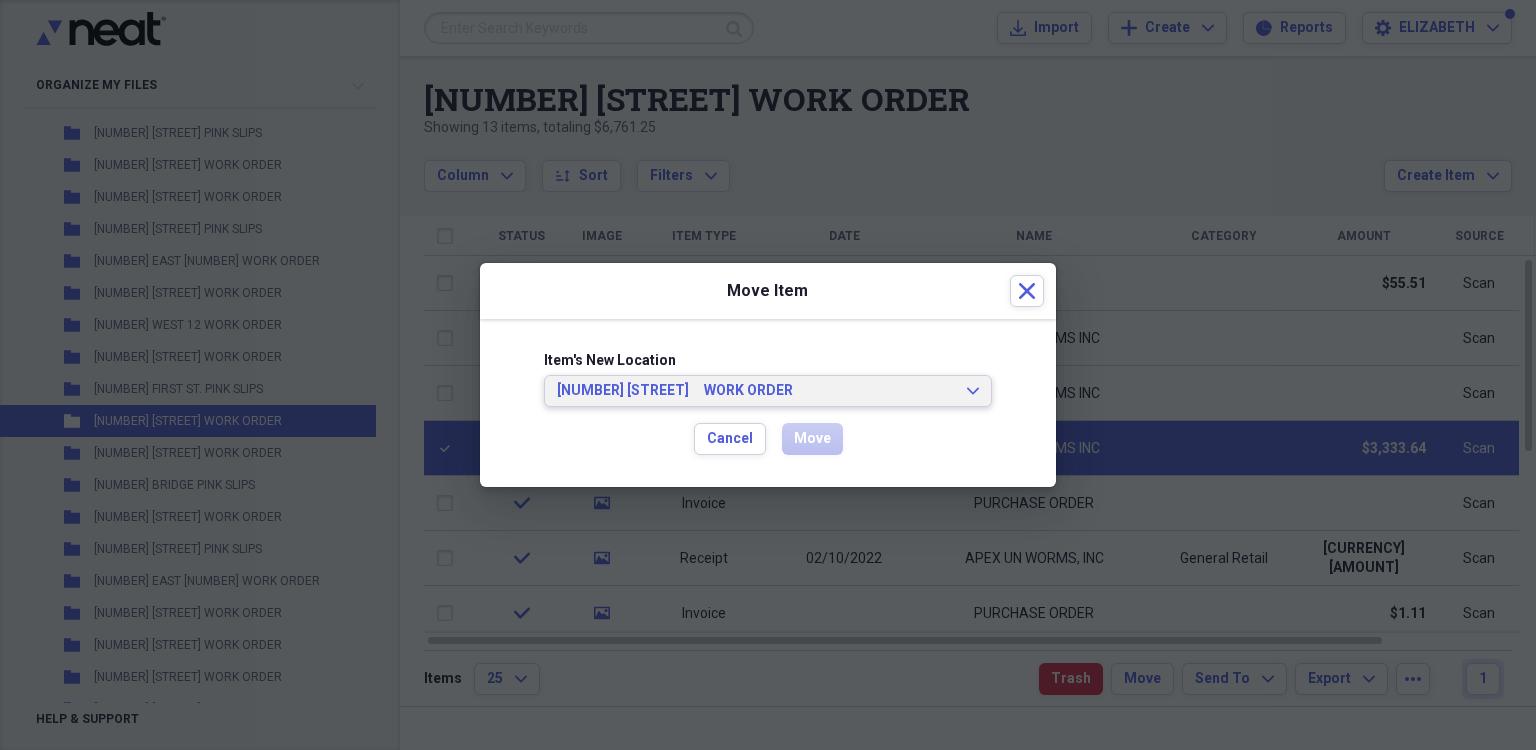 click on "[NUMBER] [STREET]     WORK ORDER" at bounding box center (756, 391) 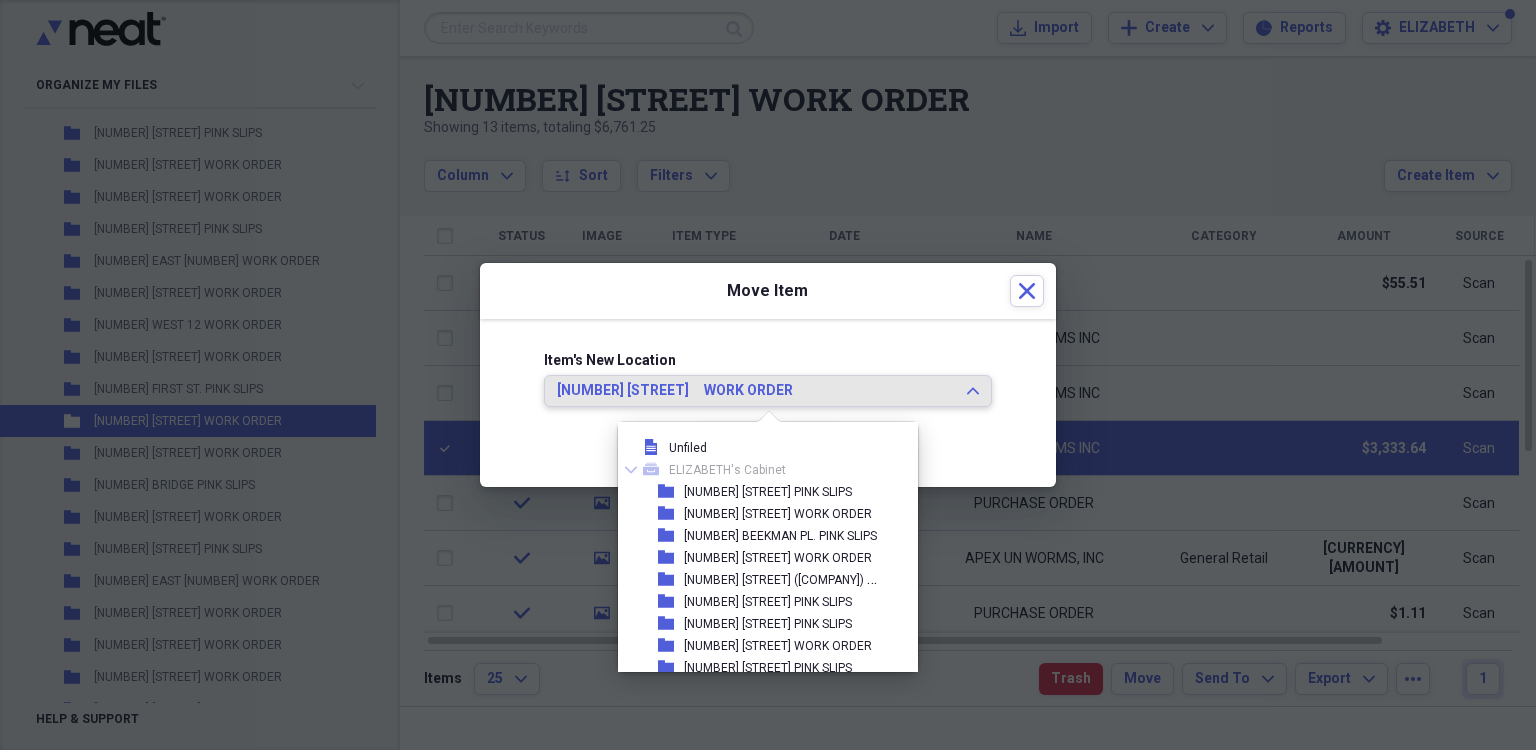 scroll, scrollTop: 22803, scrollLeft: 0, axis: vertical 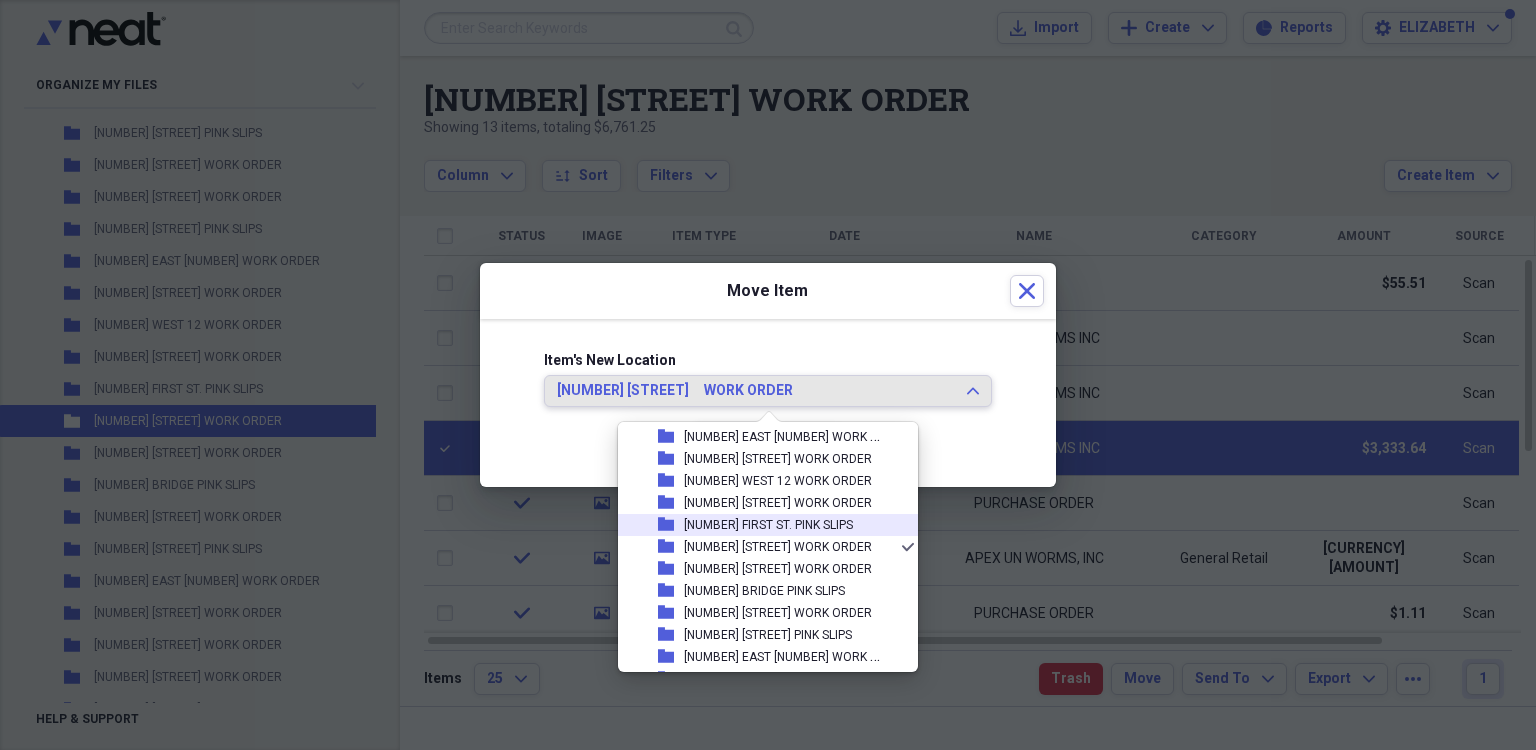 click on "[NUMBER] FIRST ST.     PINK SLIPS" at bounding box center (768, 525) 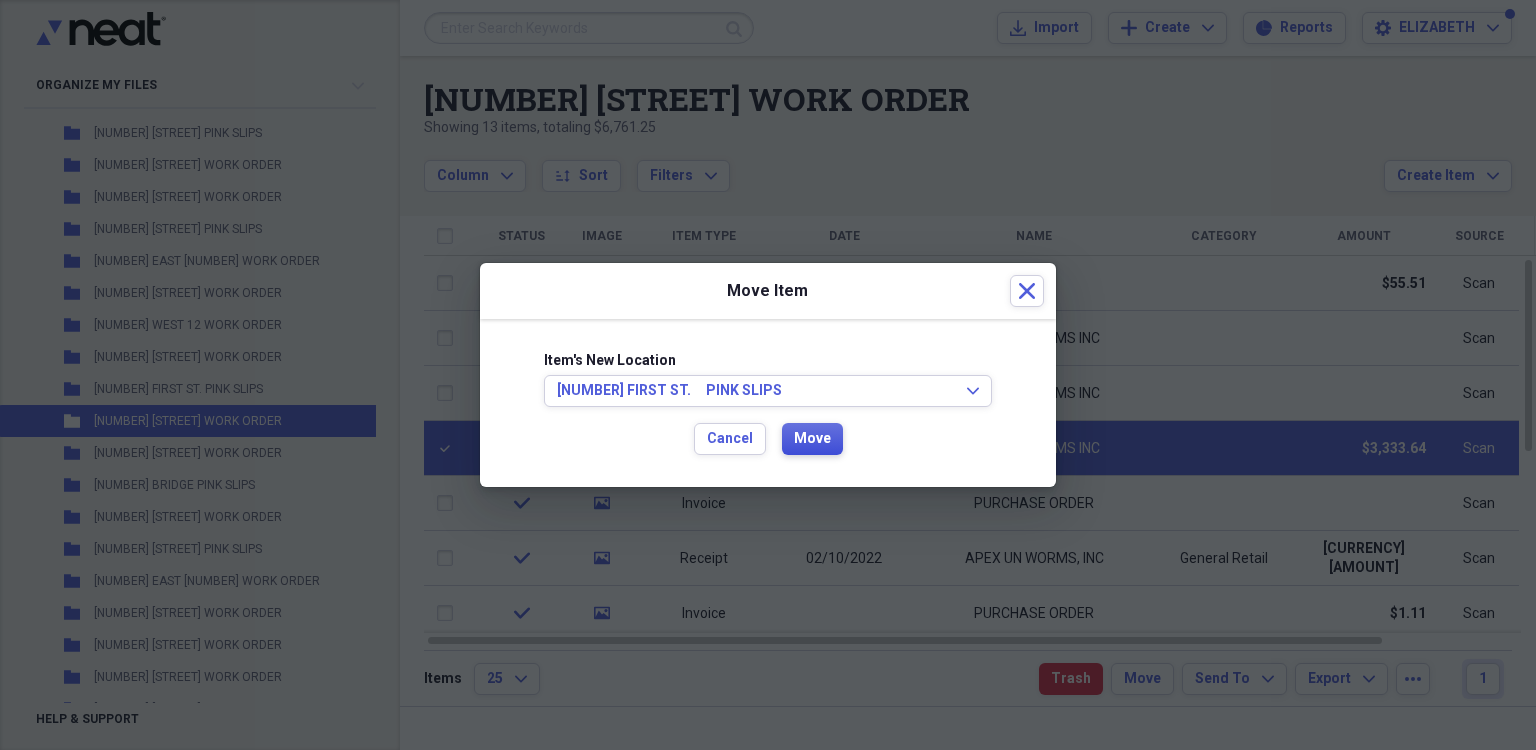 click on "Move" at bounding box center (812, 439) 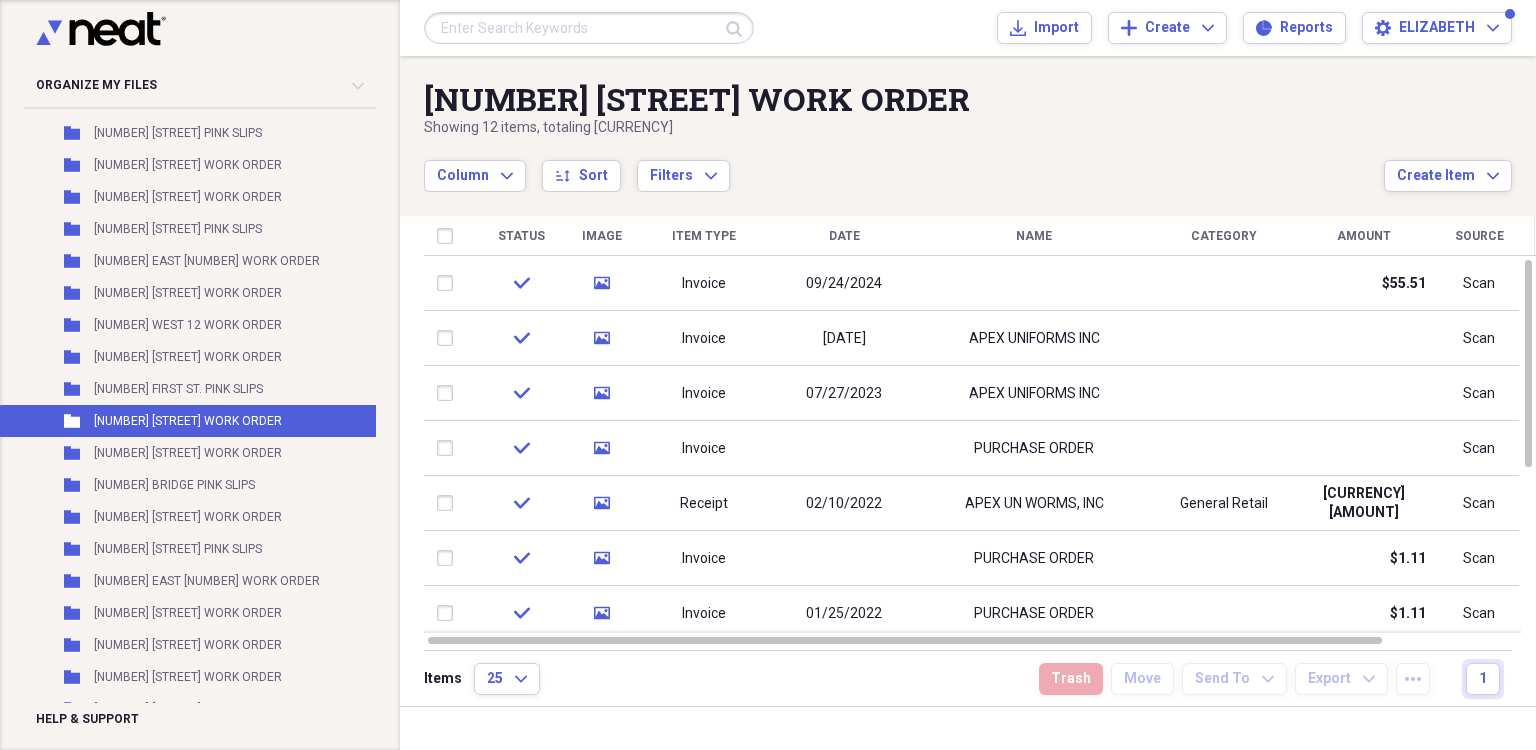 checkbox on "false" 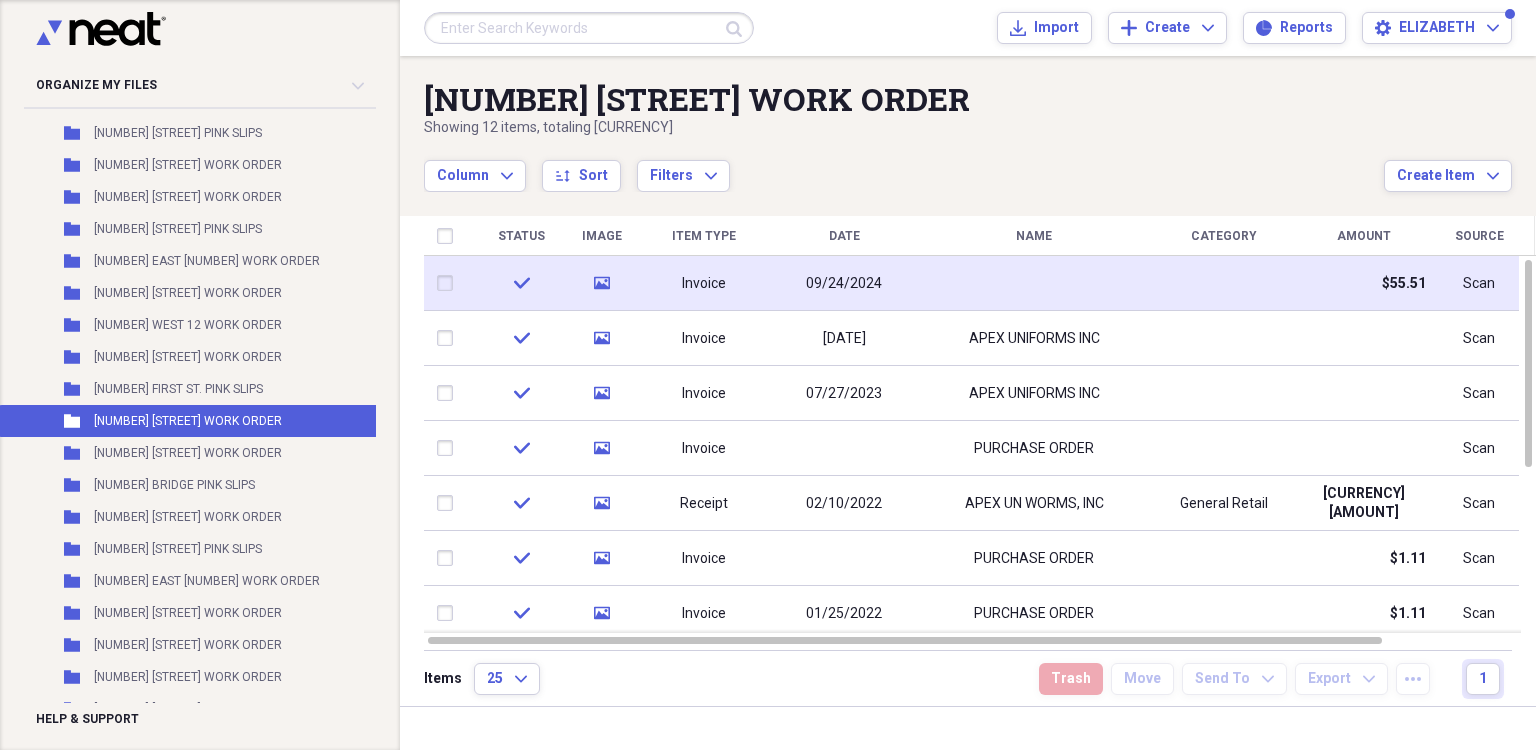 click on "09/24/2024" at bounding box center (844, 284) 